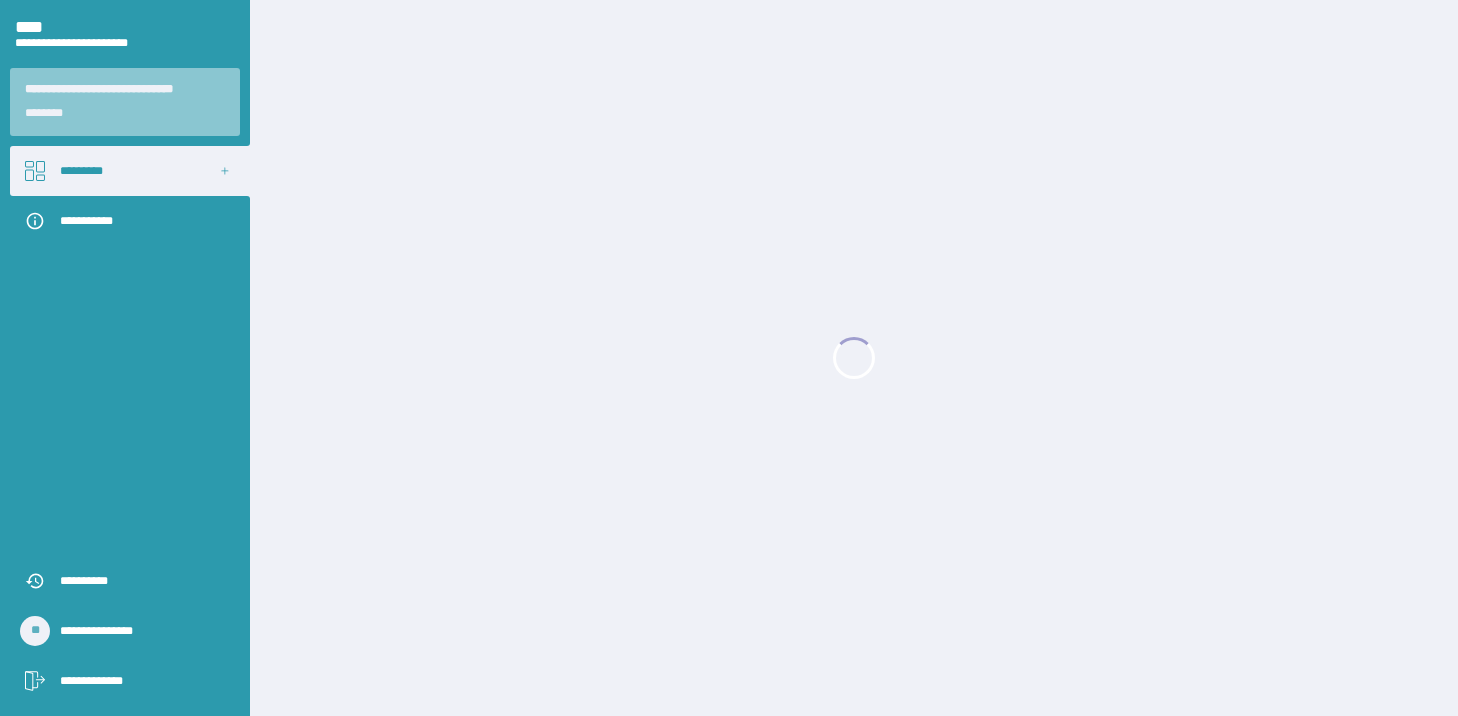 scroll, scrollTop: 0, scrollLeft: 0, axis: both 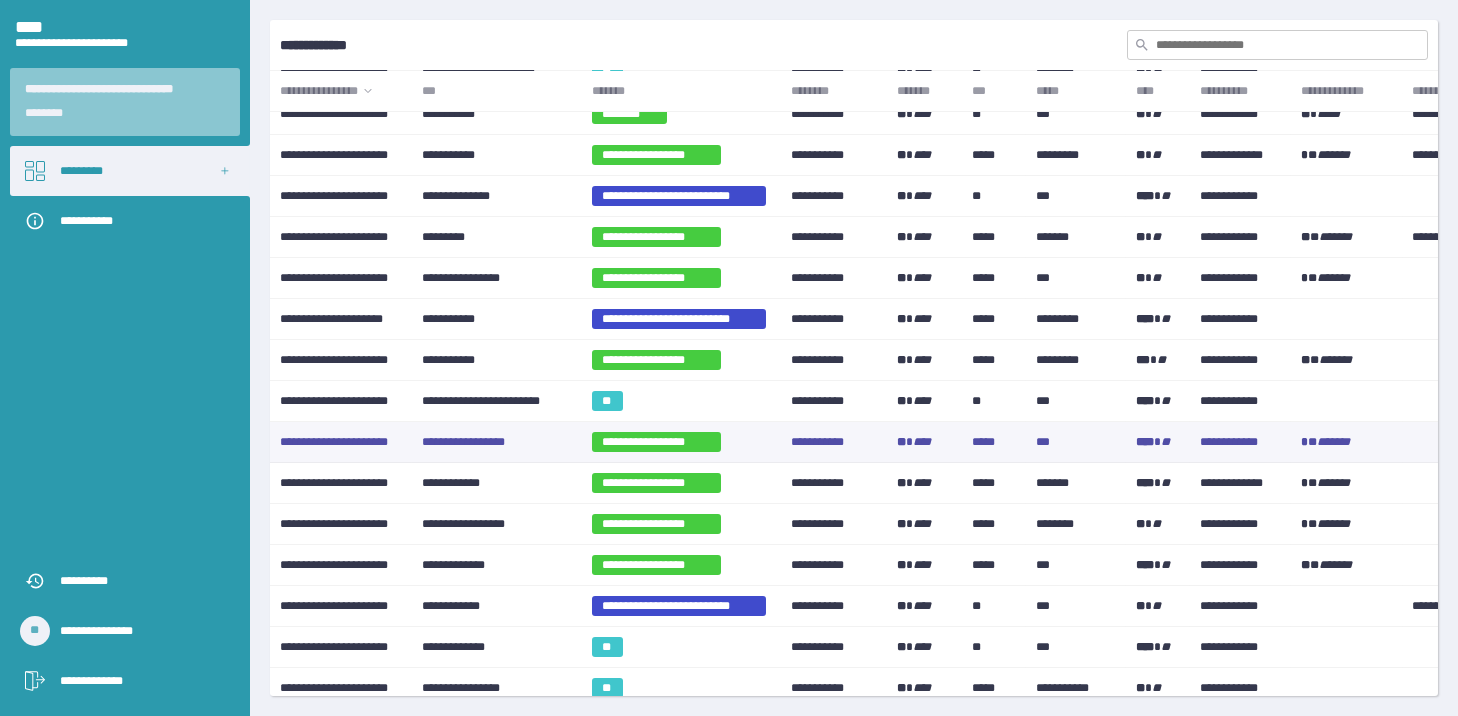 click on "**********" at bounding box center (656, 442) 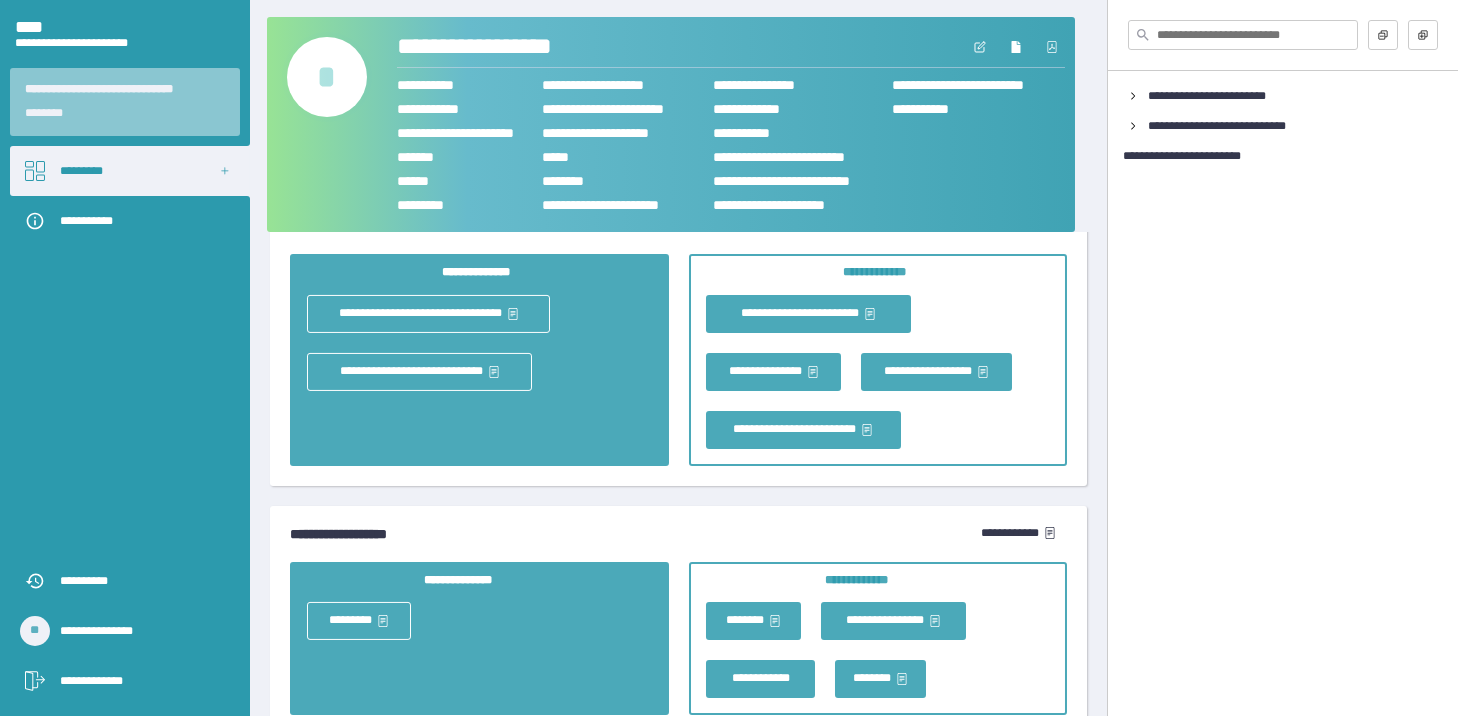 scroll, scrollTop: 6473, scrollLeft: 0, axis: vertical 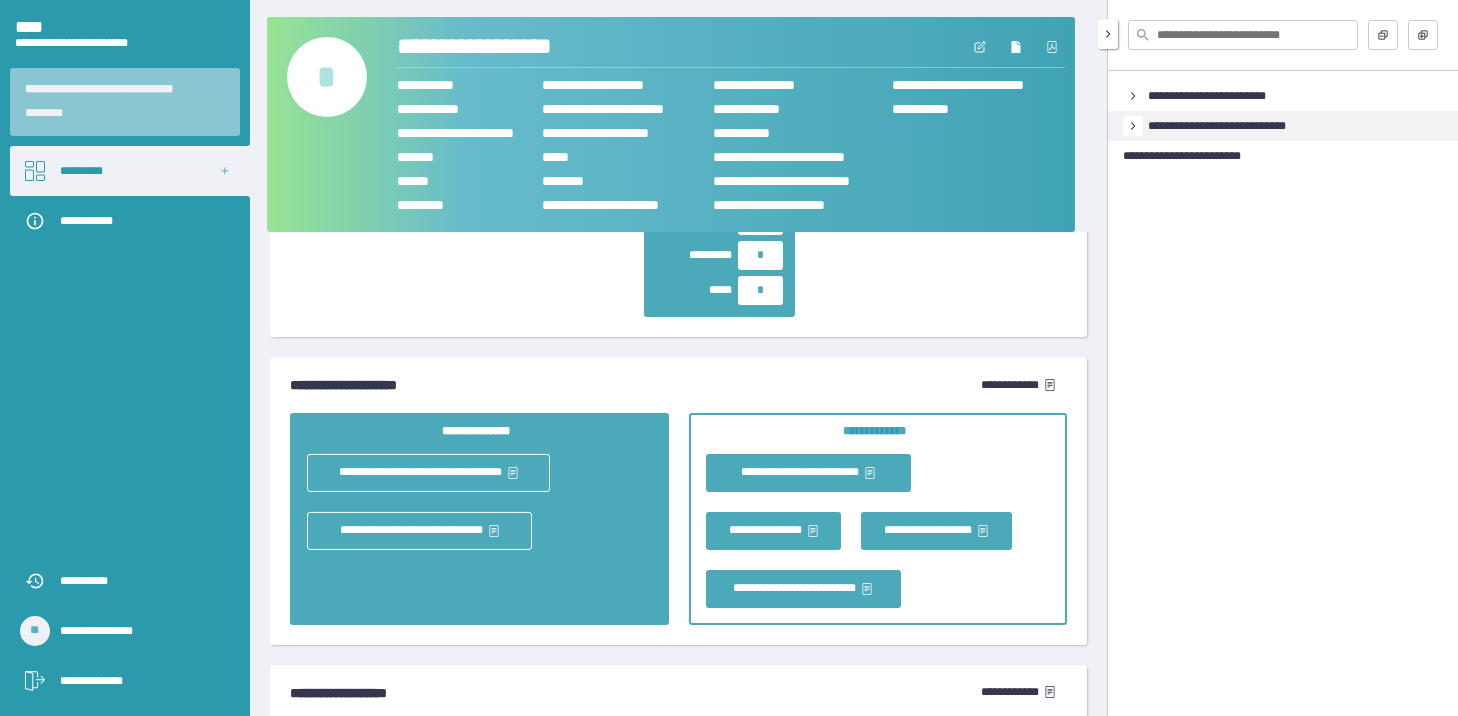 click 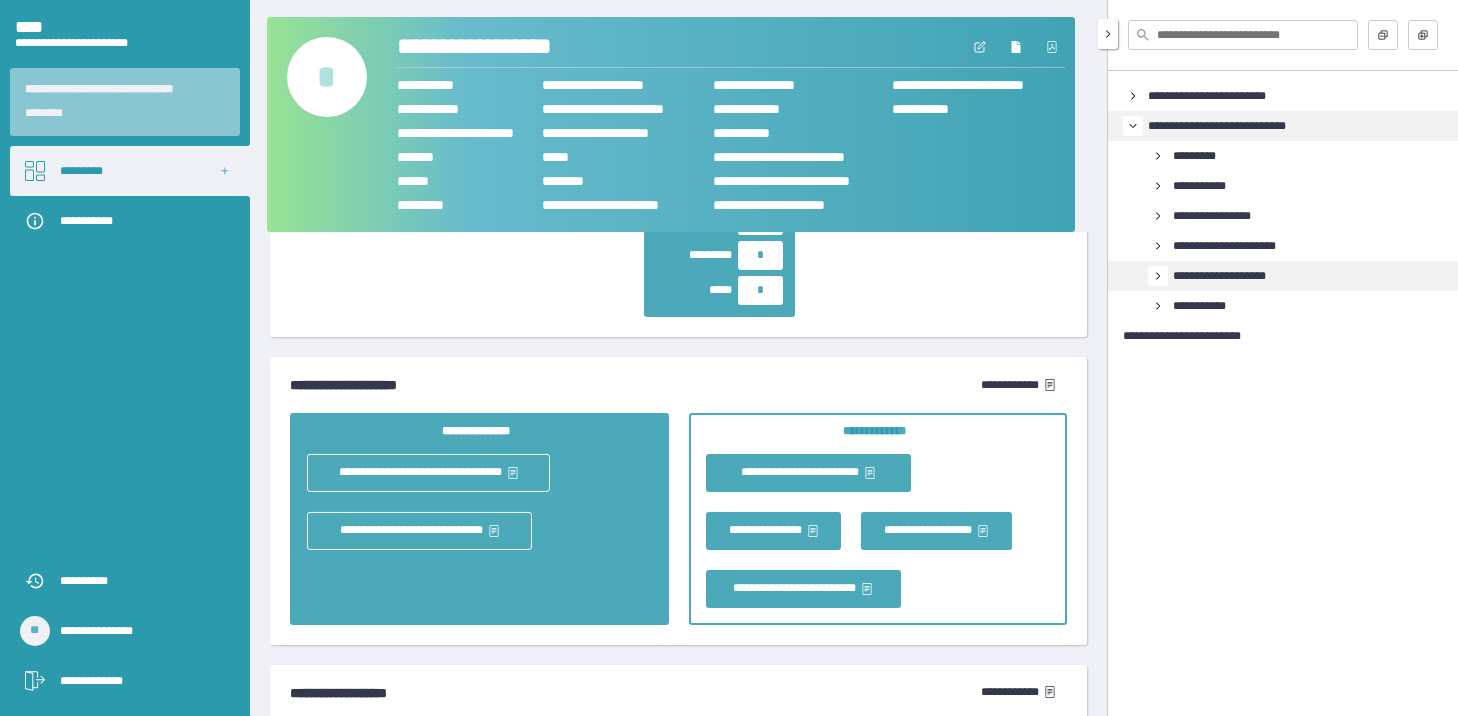 click 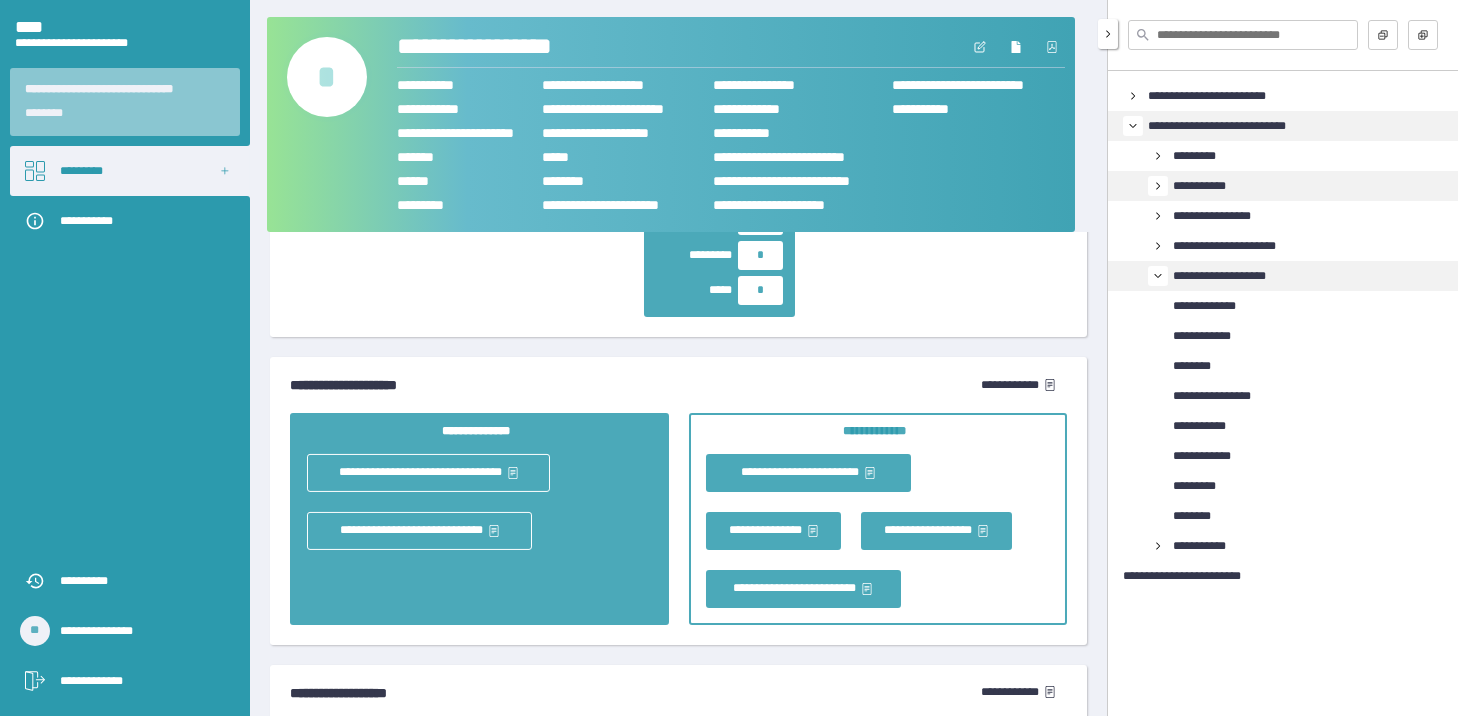 click 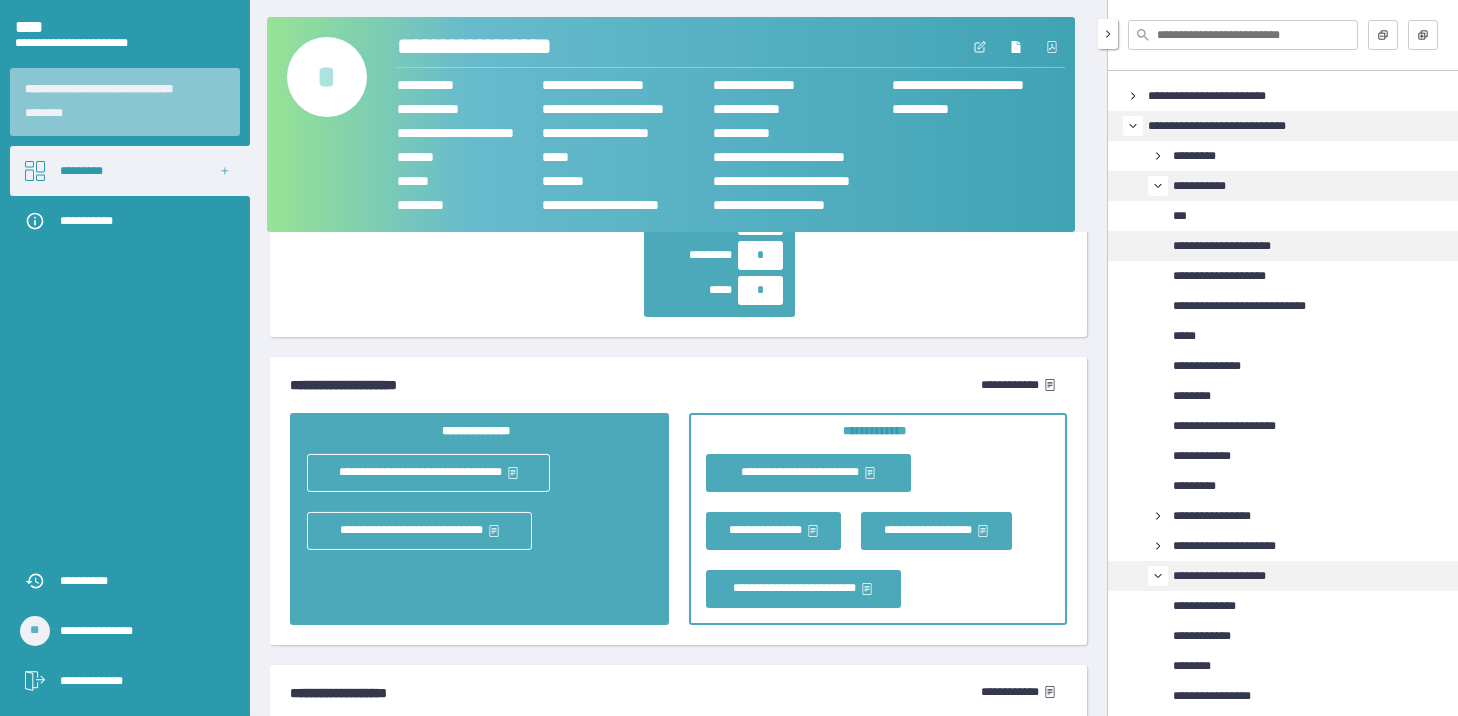 click on "**********" at bounding box center [1237, 246] 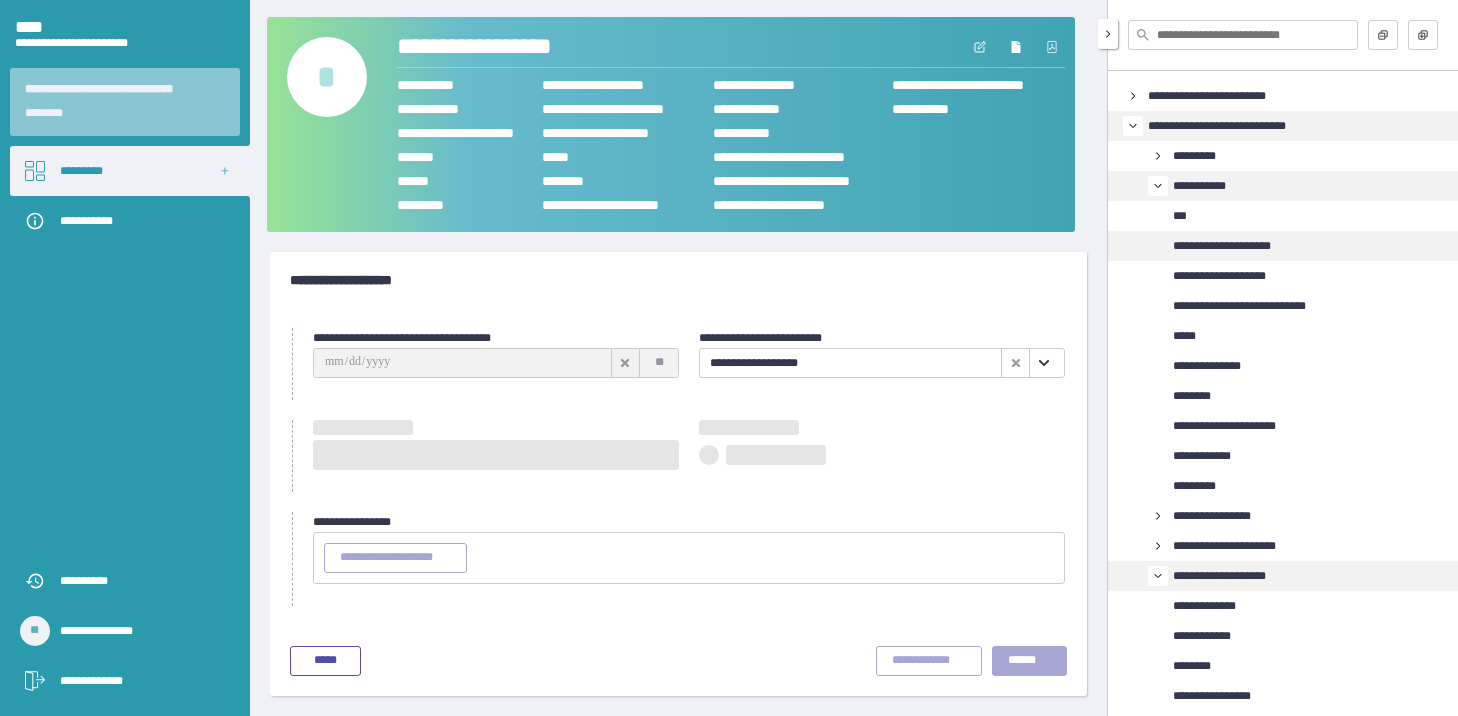 scroll, scrollTop: 0, scrollLeft: 0, axis: both 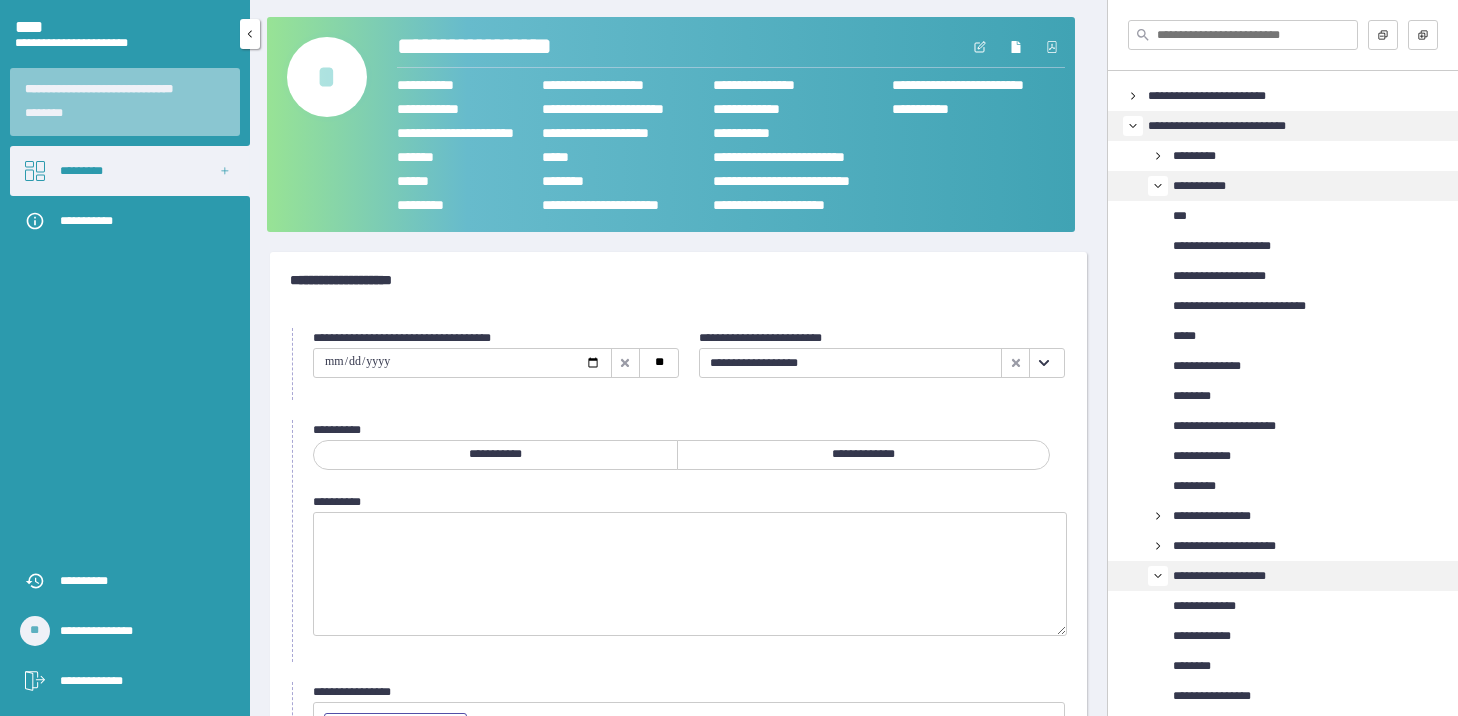 click on "*********" at bounding box center [130, 171] 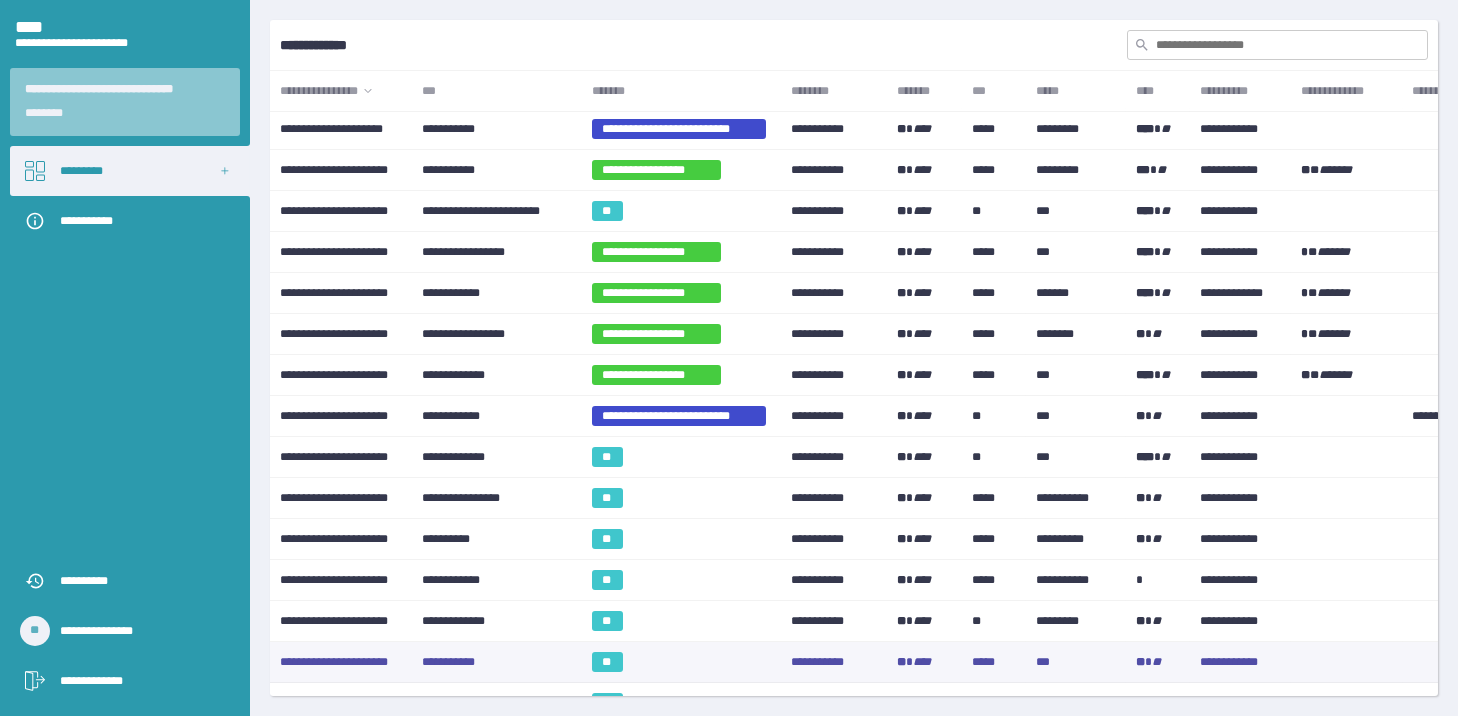 scroll, scrollTop: 190, scrollLeft: 0, axis: vertical 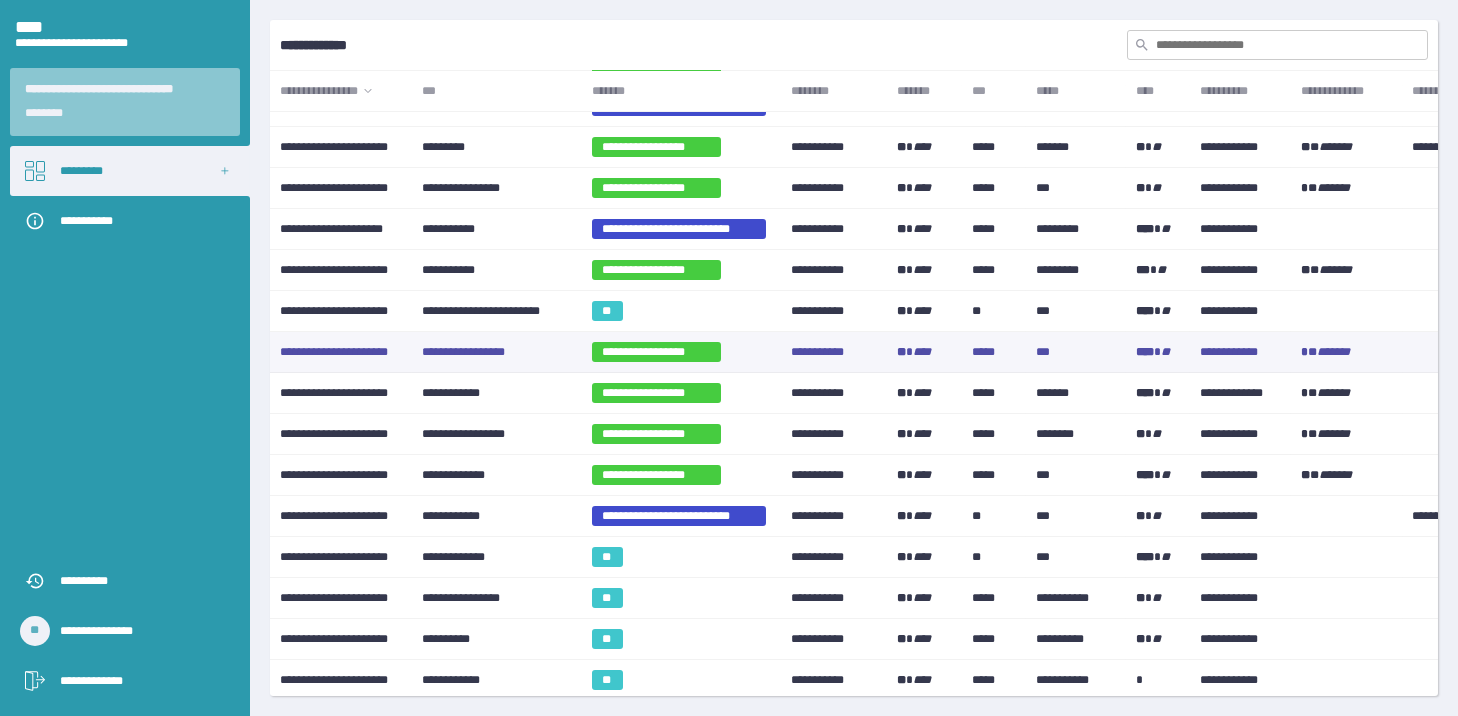click on "**********" at bounding box center [497, 352] 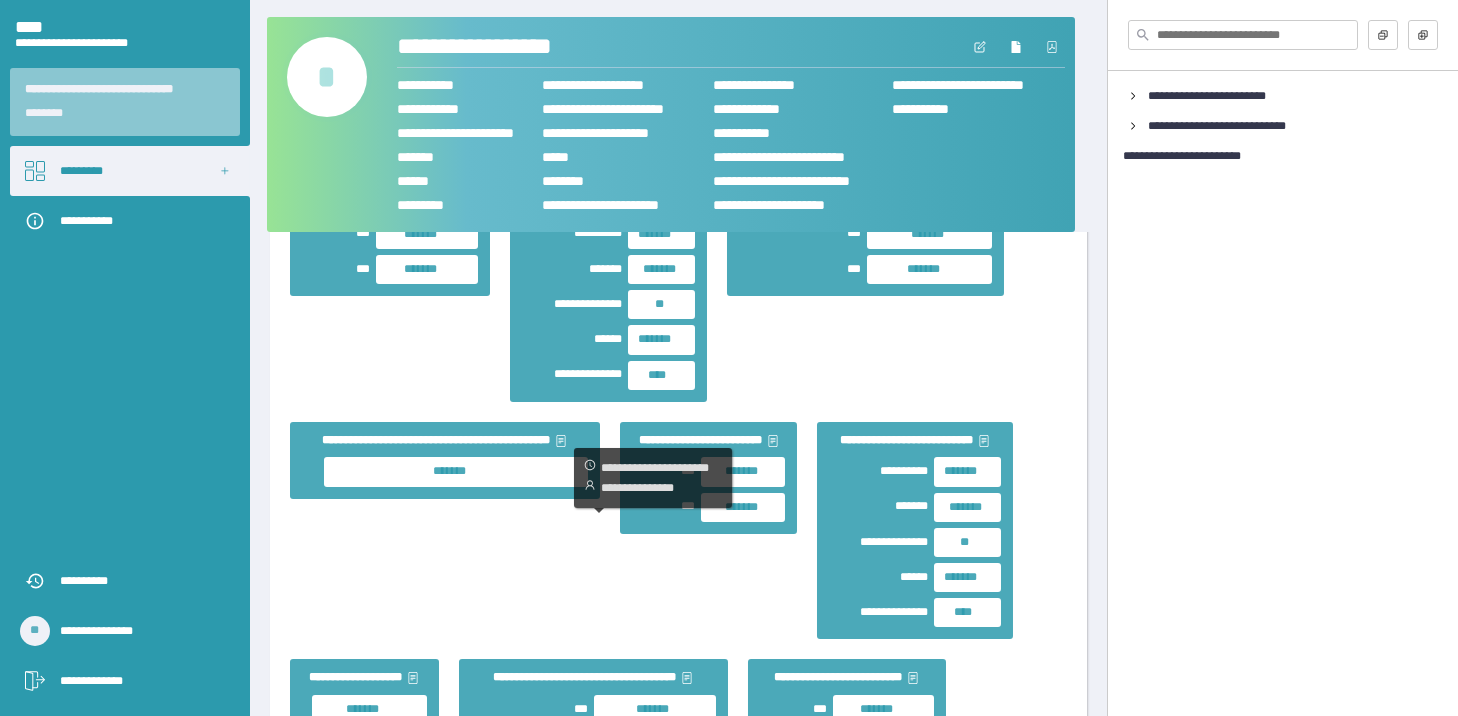 scroll, scrollTop: 1873, scrollLeft: 0, axis: vertical 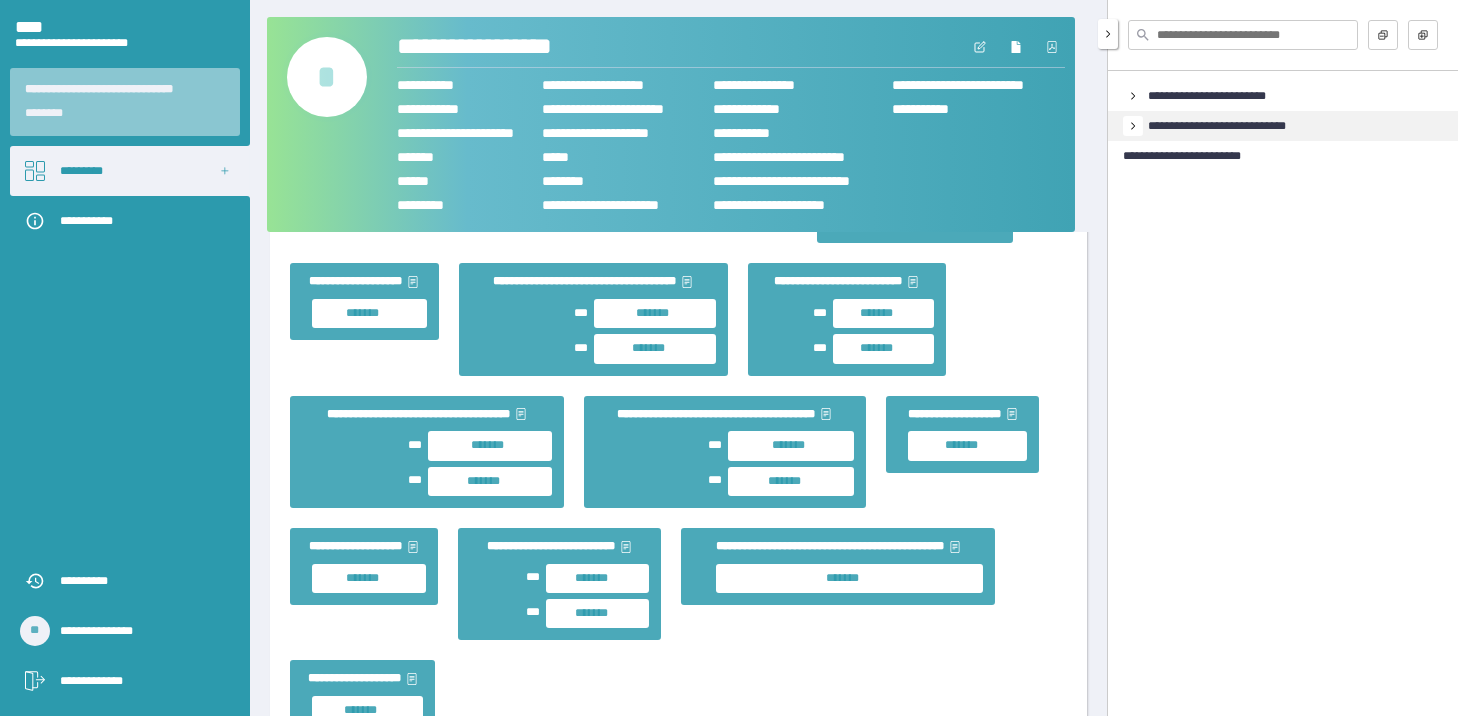 click 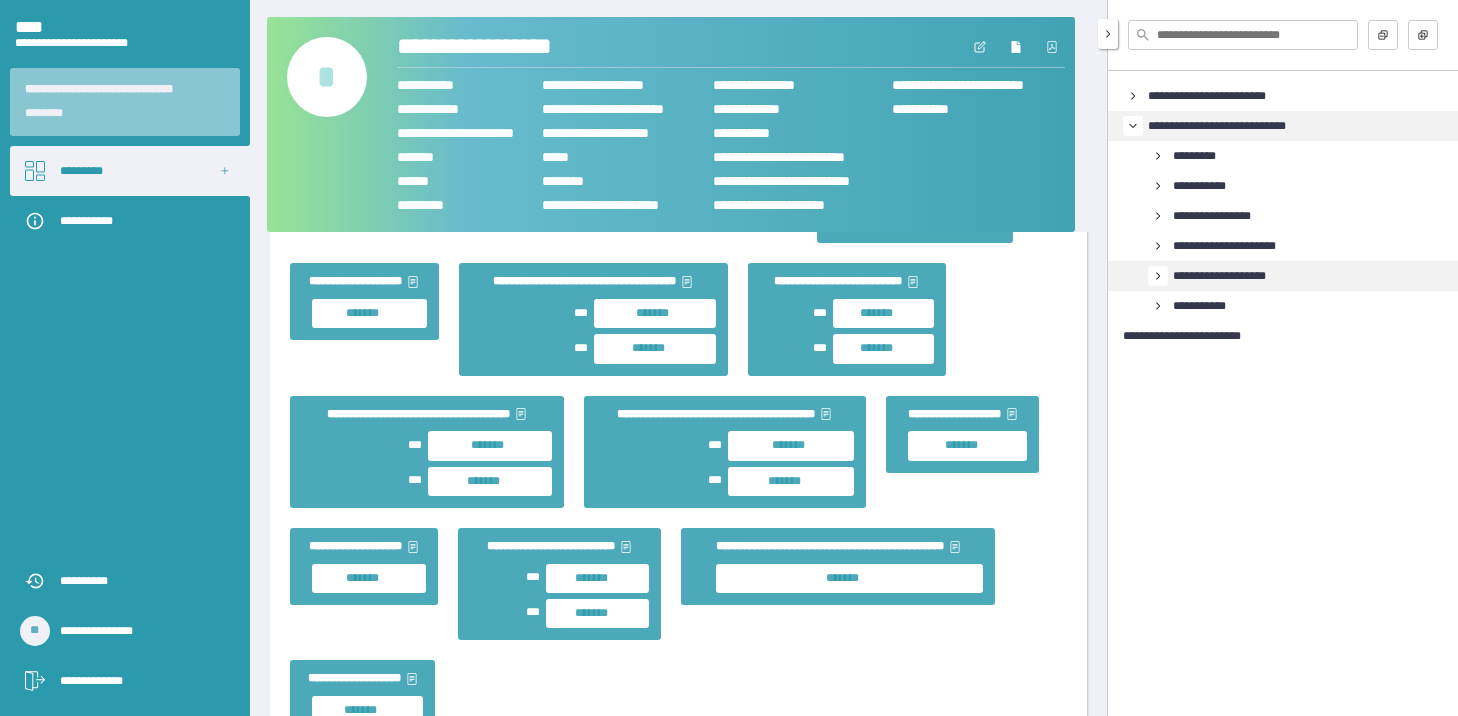 click 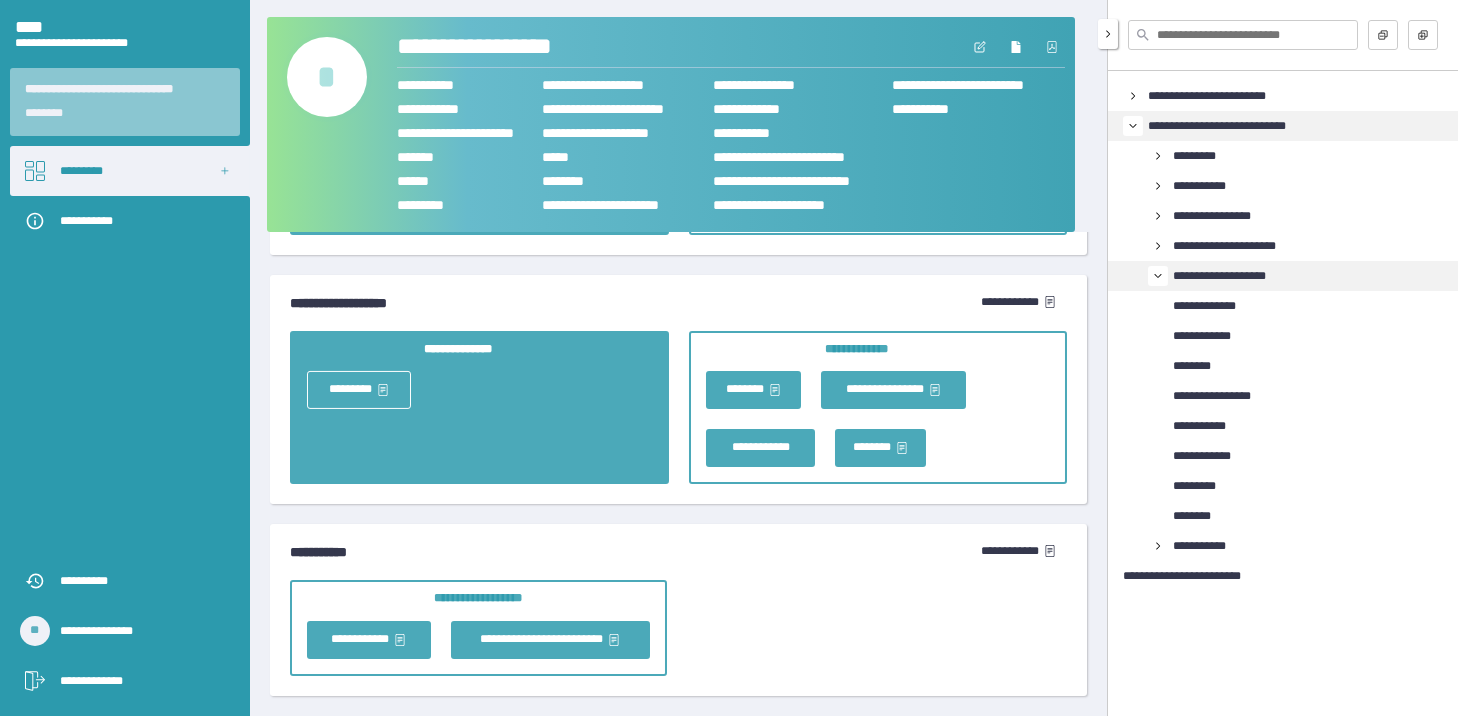 scroll, scrollTop: 6873, scrollLeft: 0, axis: vertical 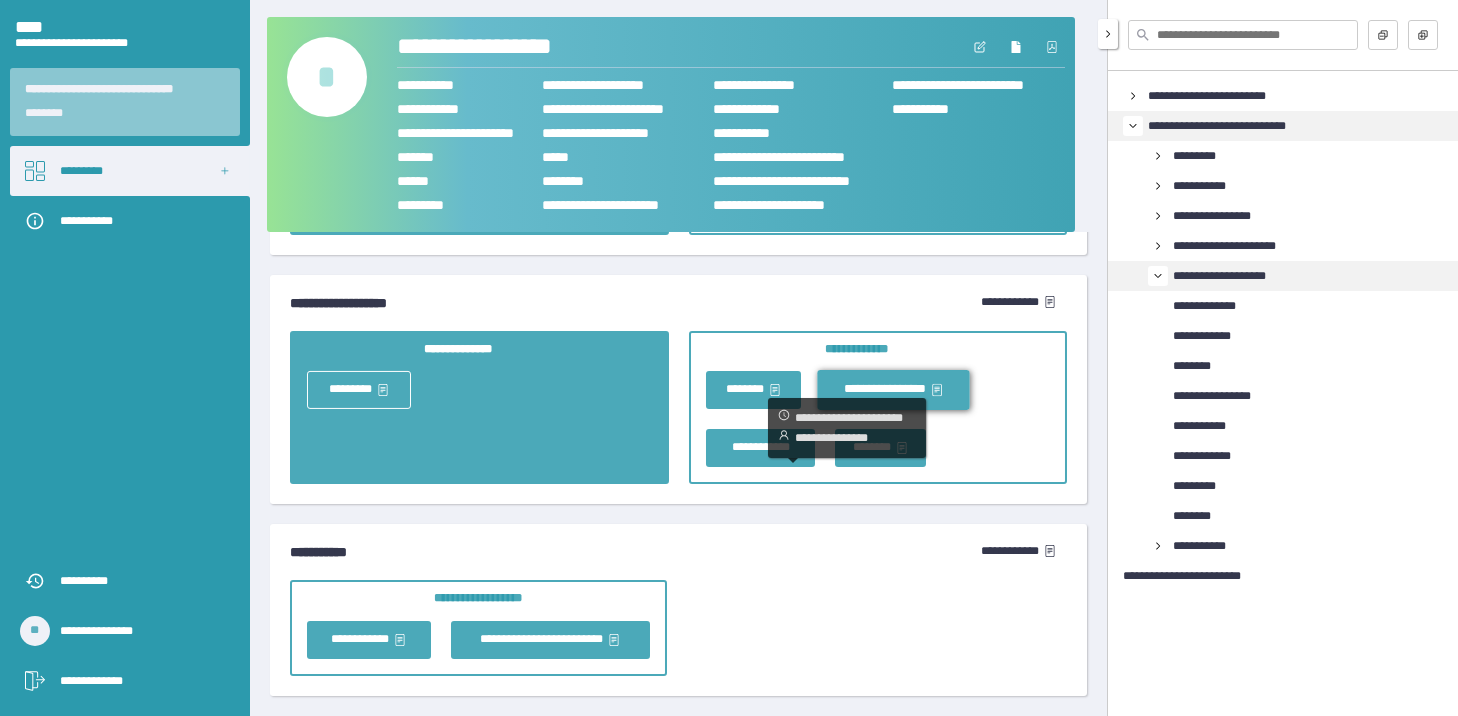 click 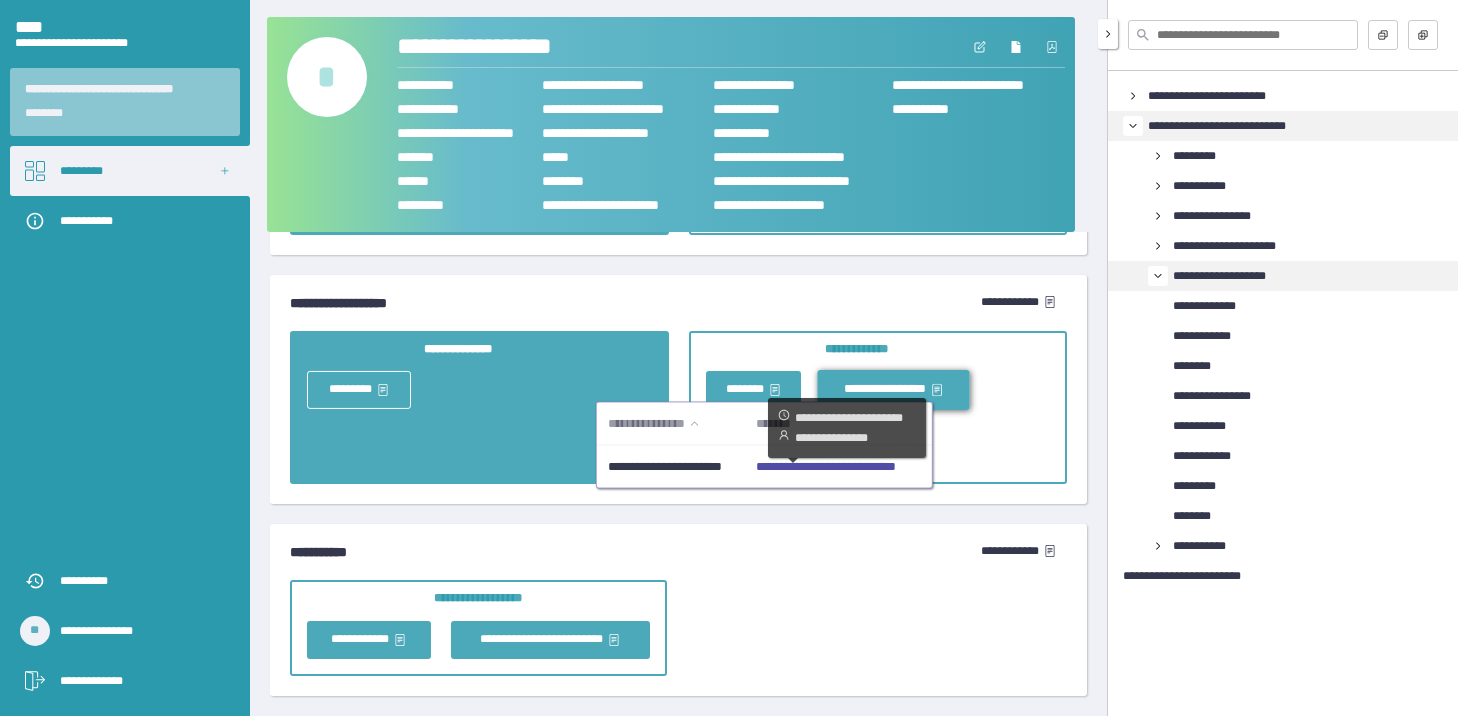 click 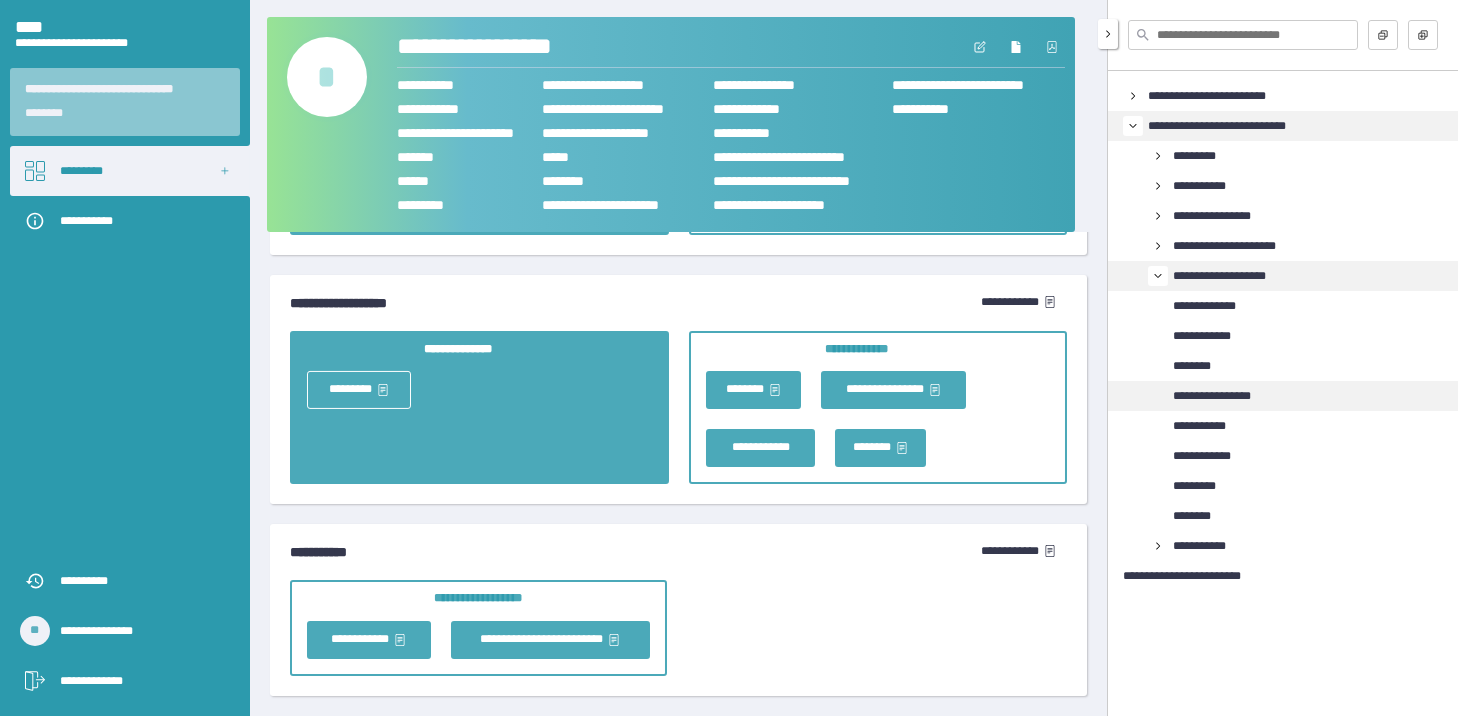 click on "**********" at bounding box center (1225, 396) 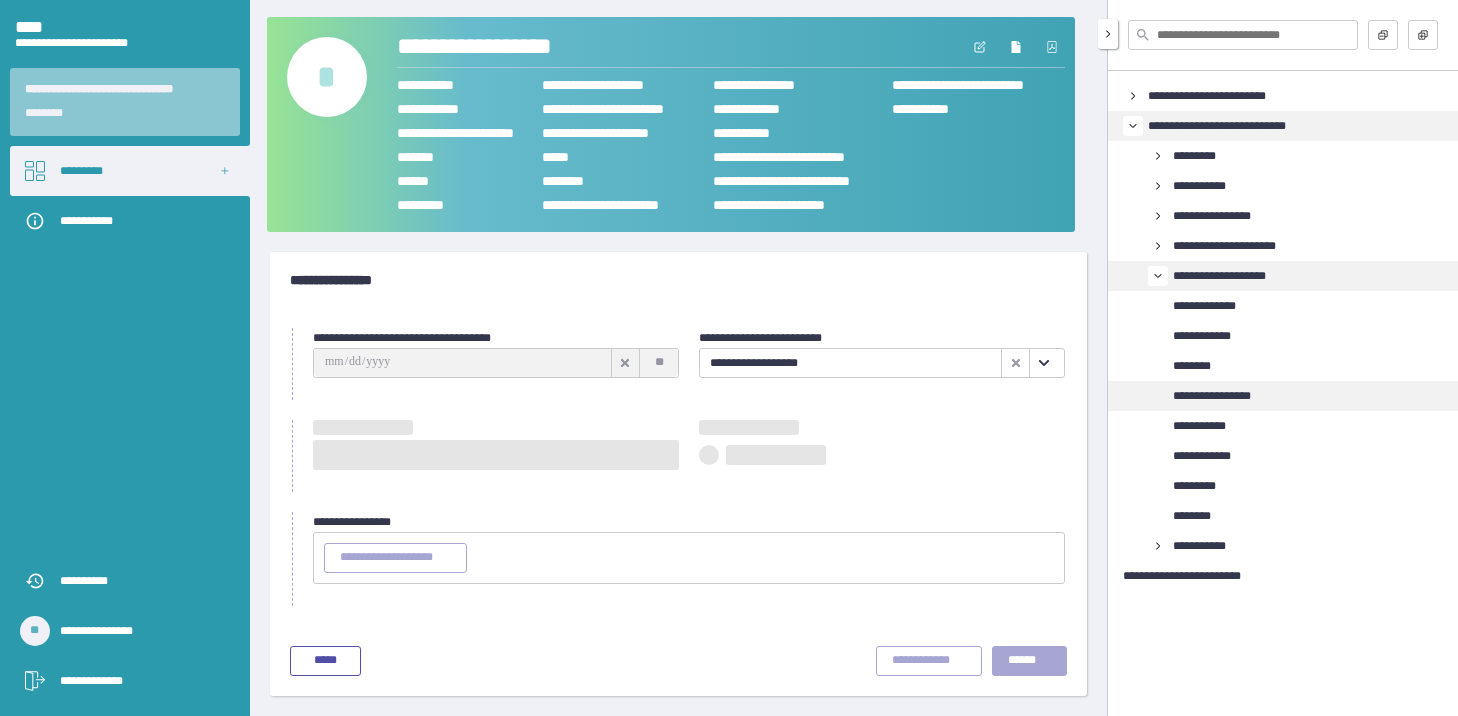 scroll, scrollTop: 0, scrollLeft: 0, axis: both 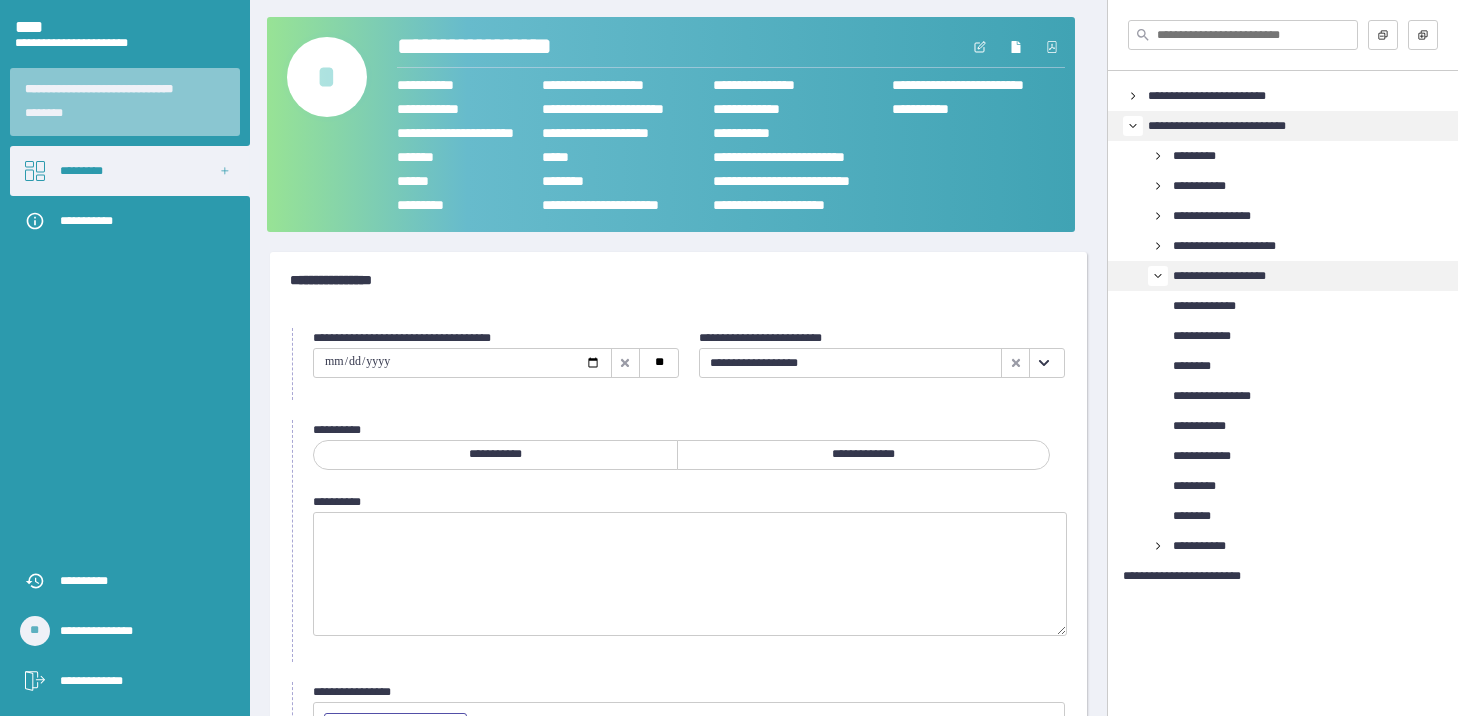 click at bounding box center (462, 363) 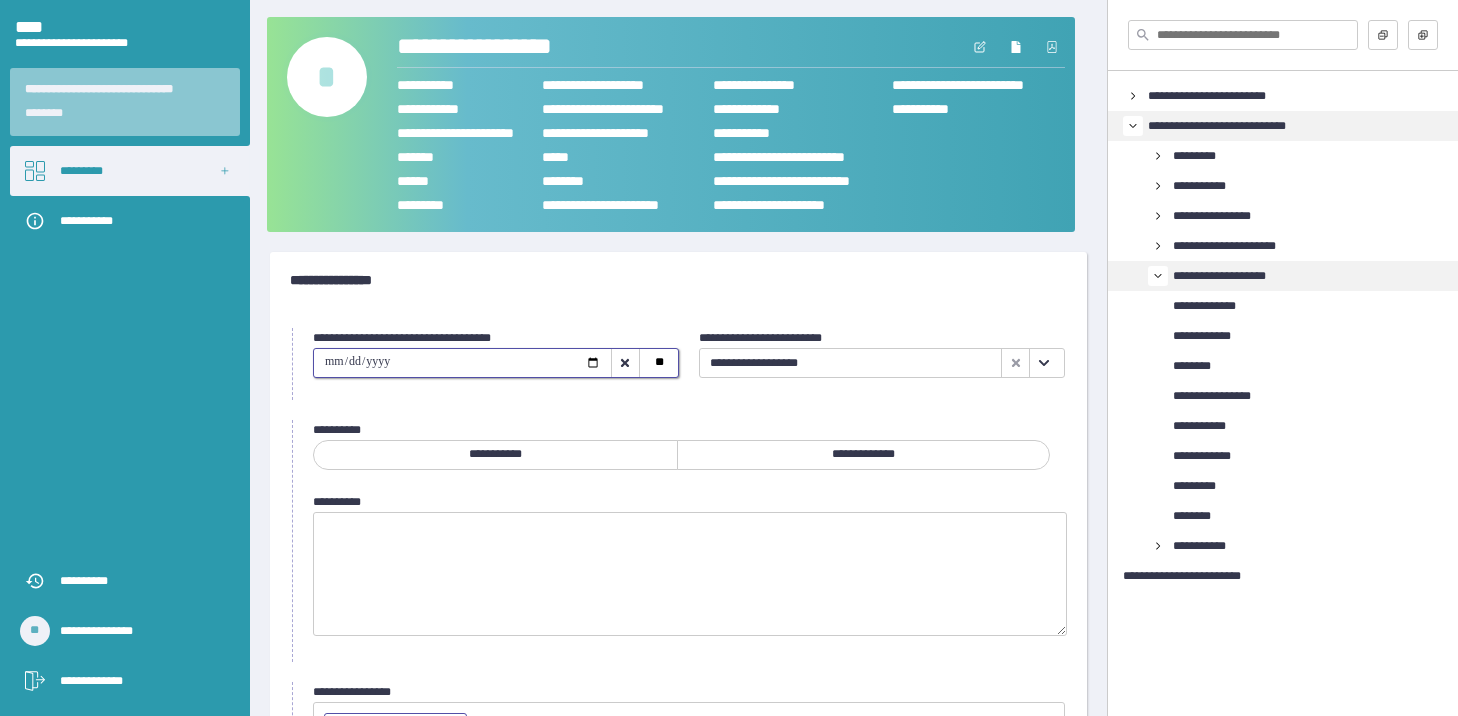 type on "**********" 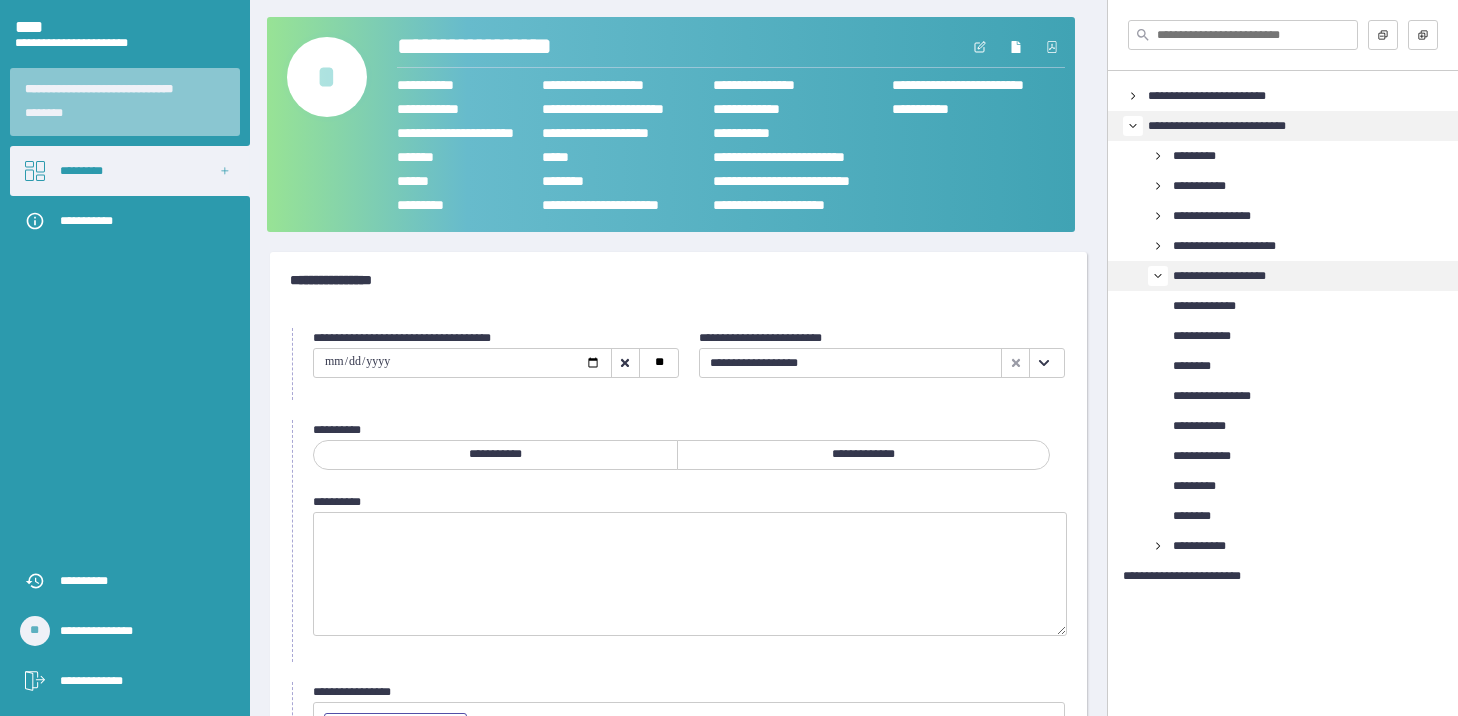 click on "**********" at bounding box center (864, 455) 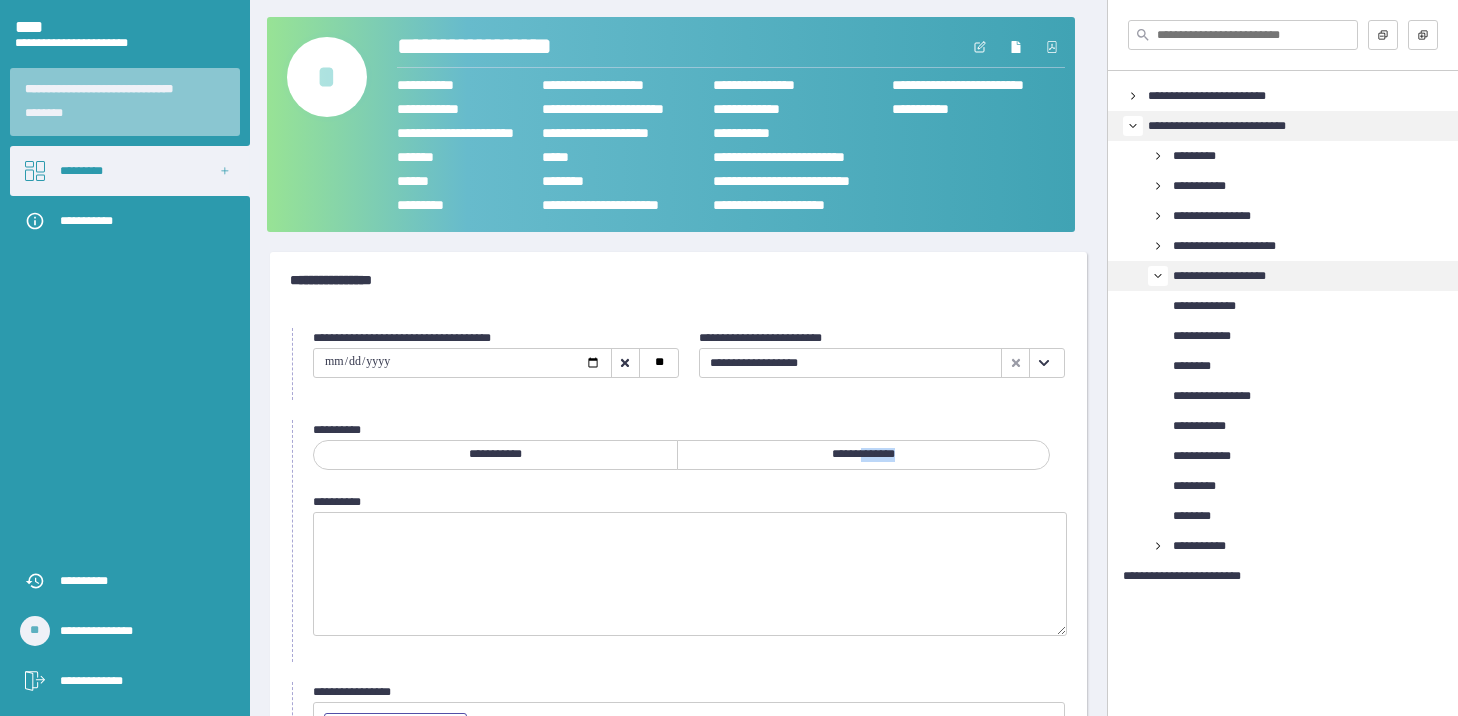 click on "**********" at bounding box center [864, 455] 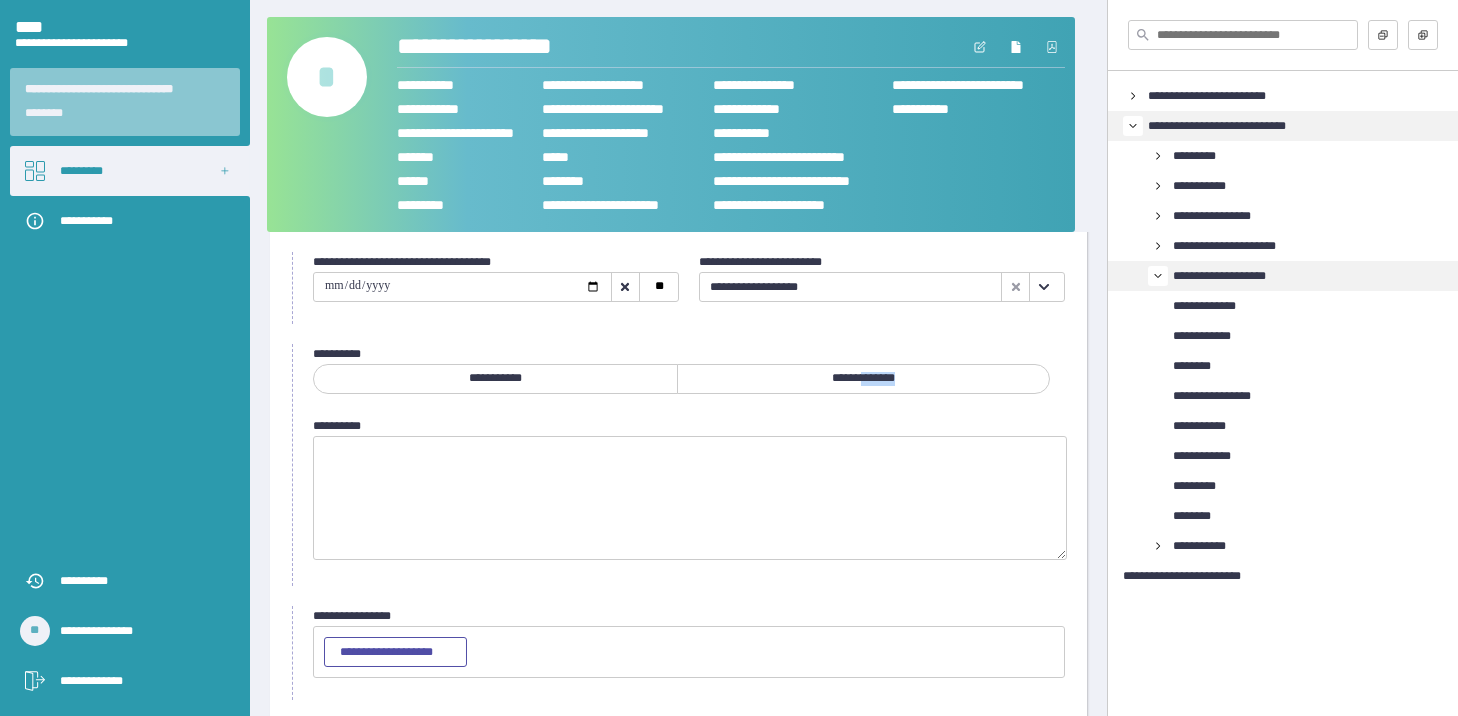 scroll, scrollTop: 167, scrollLeft: 0, axis: vertical 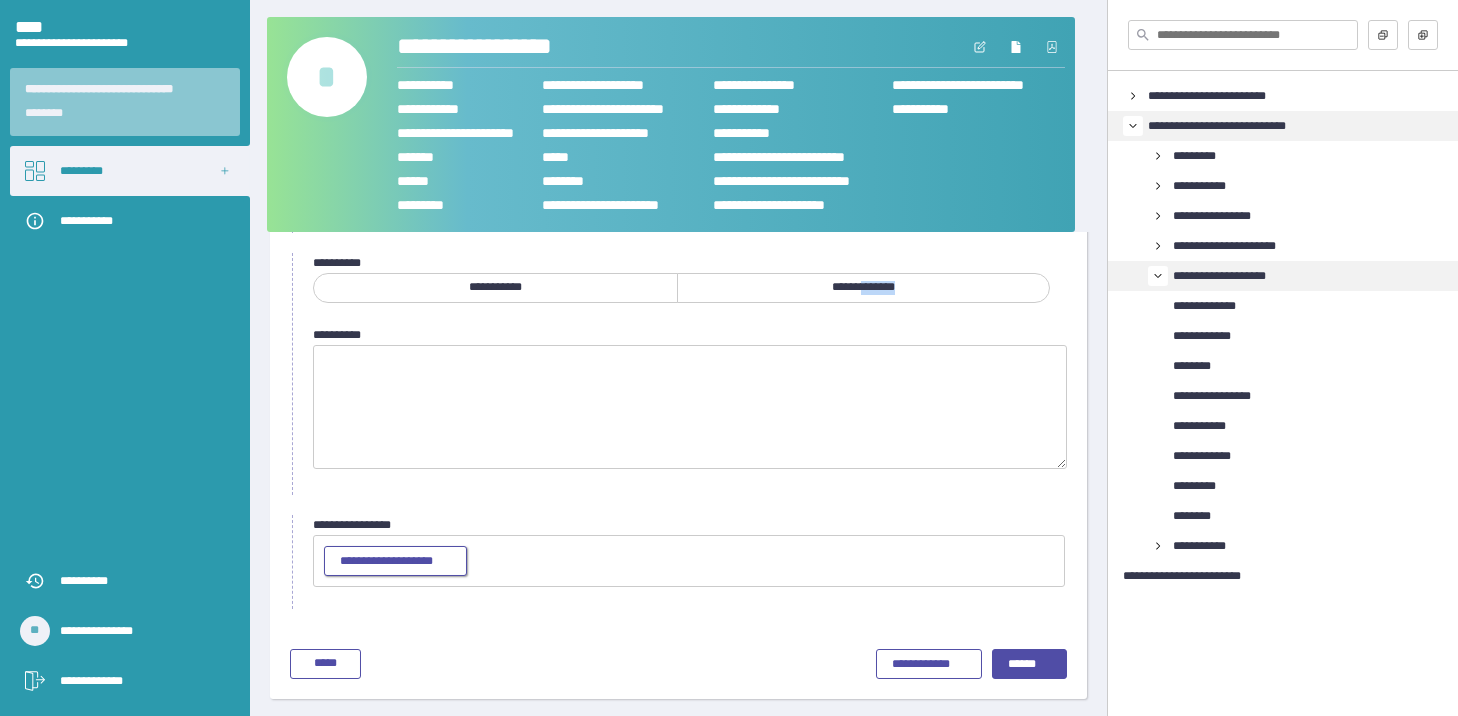 click on "**********" at bounding box center (395, 562) 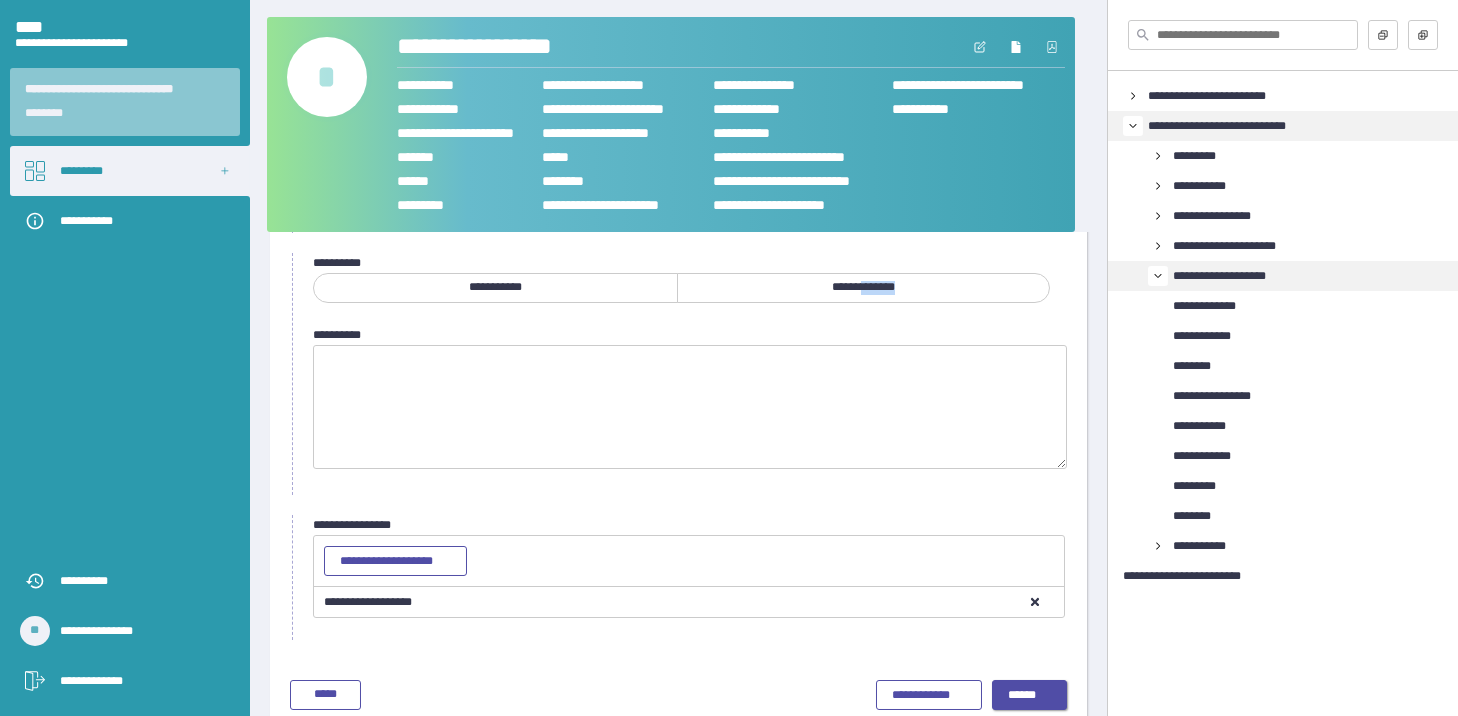 click on "******" at bounding box center [1029, 696] 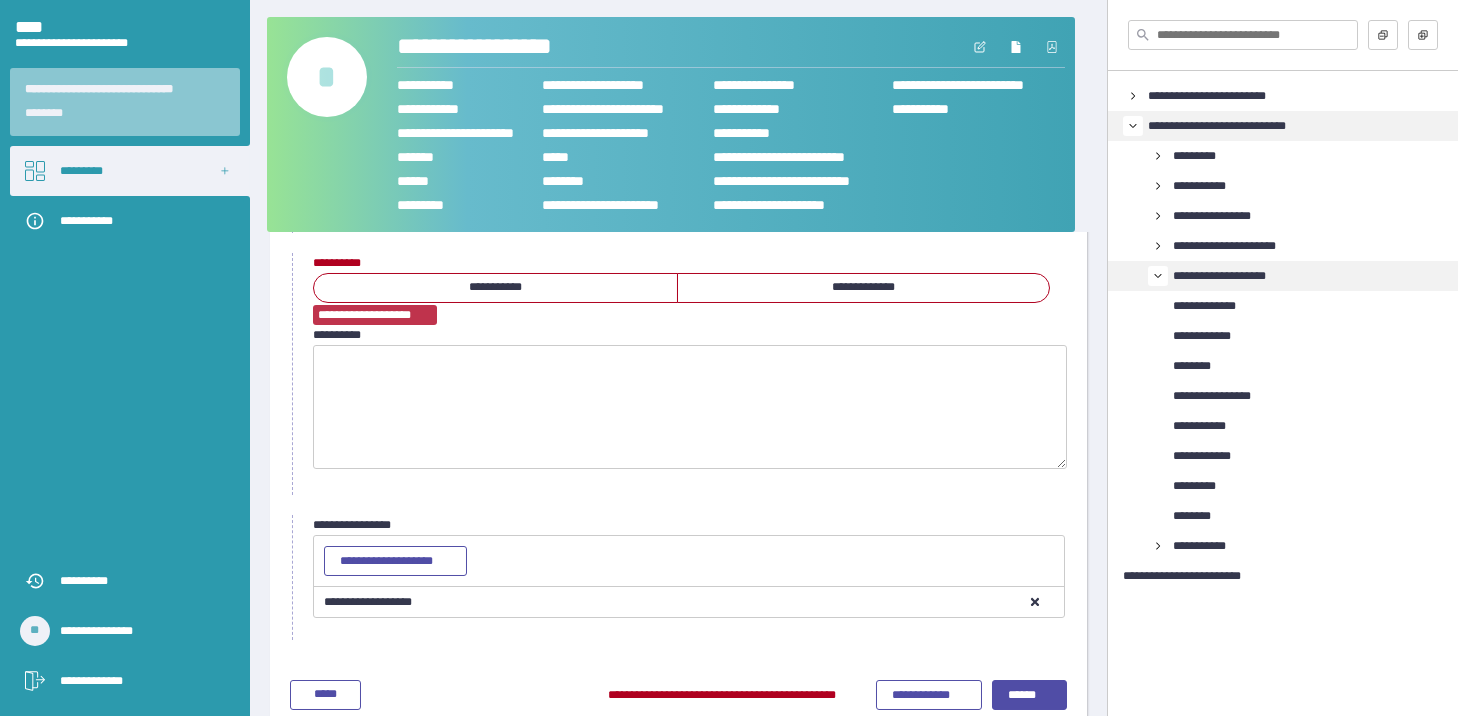 click on "**********" at bounding box center (864, 288) 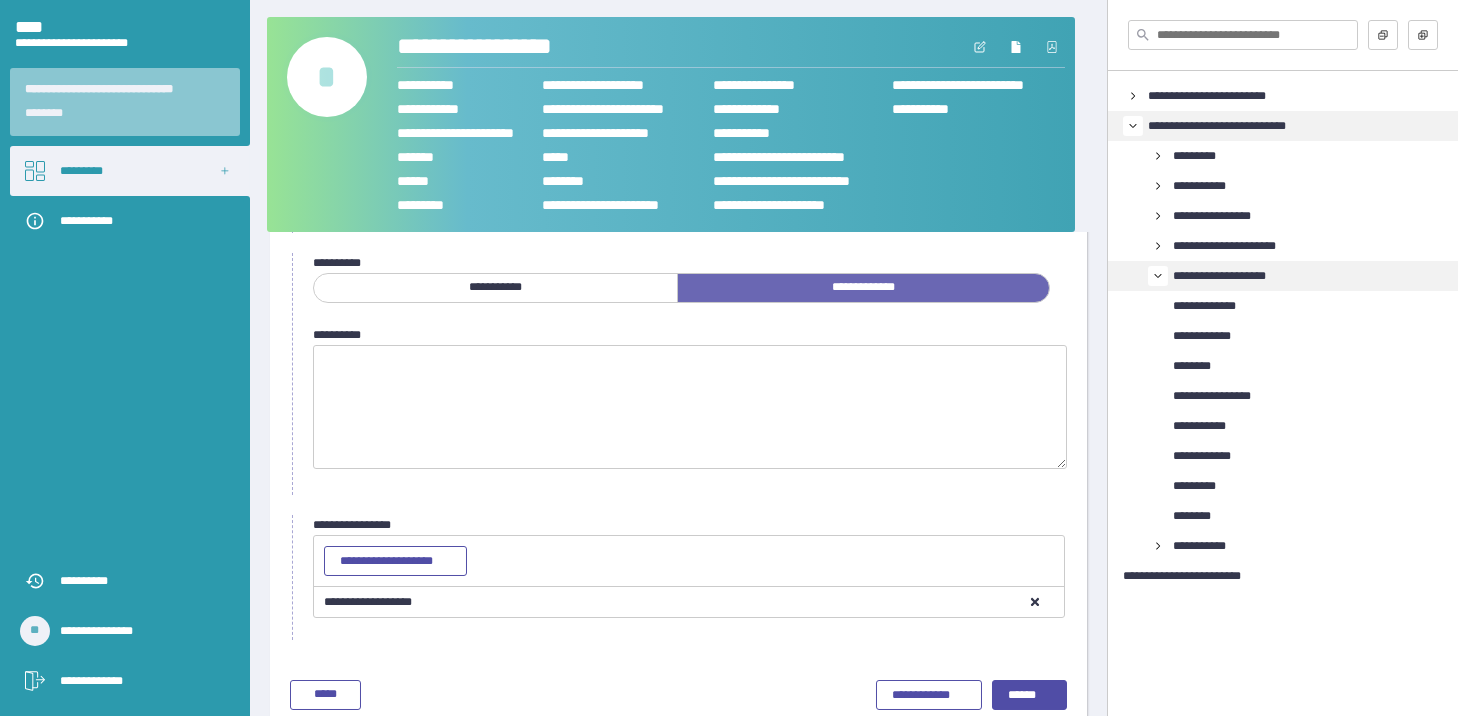 click on "**********" at bounding box center (864, 288) 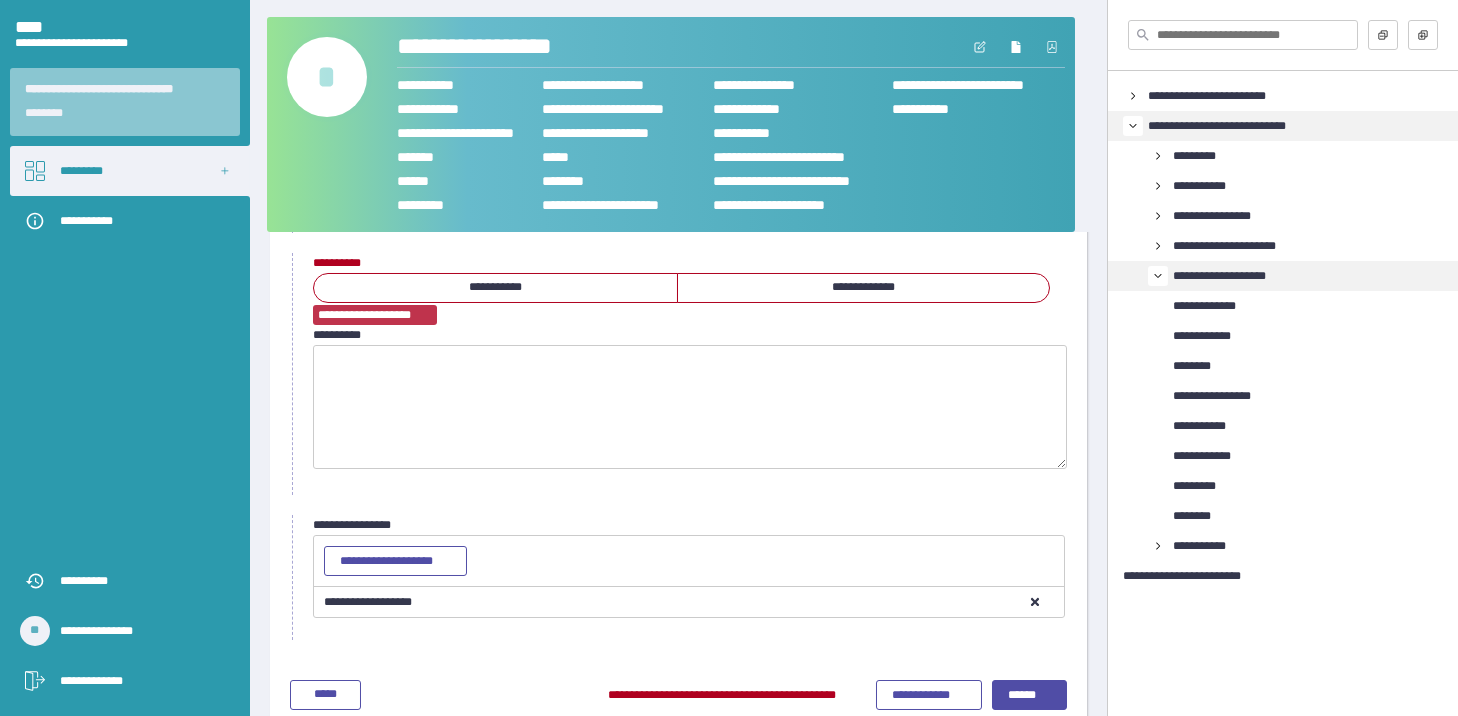 click on "**********" at bounding box center [864, 288] 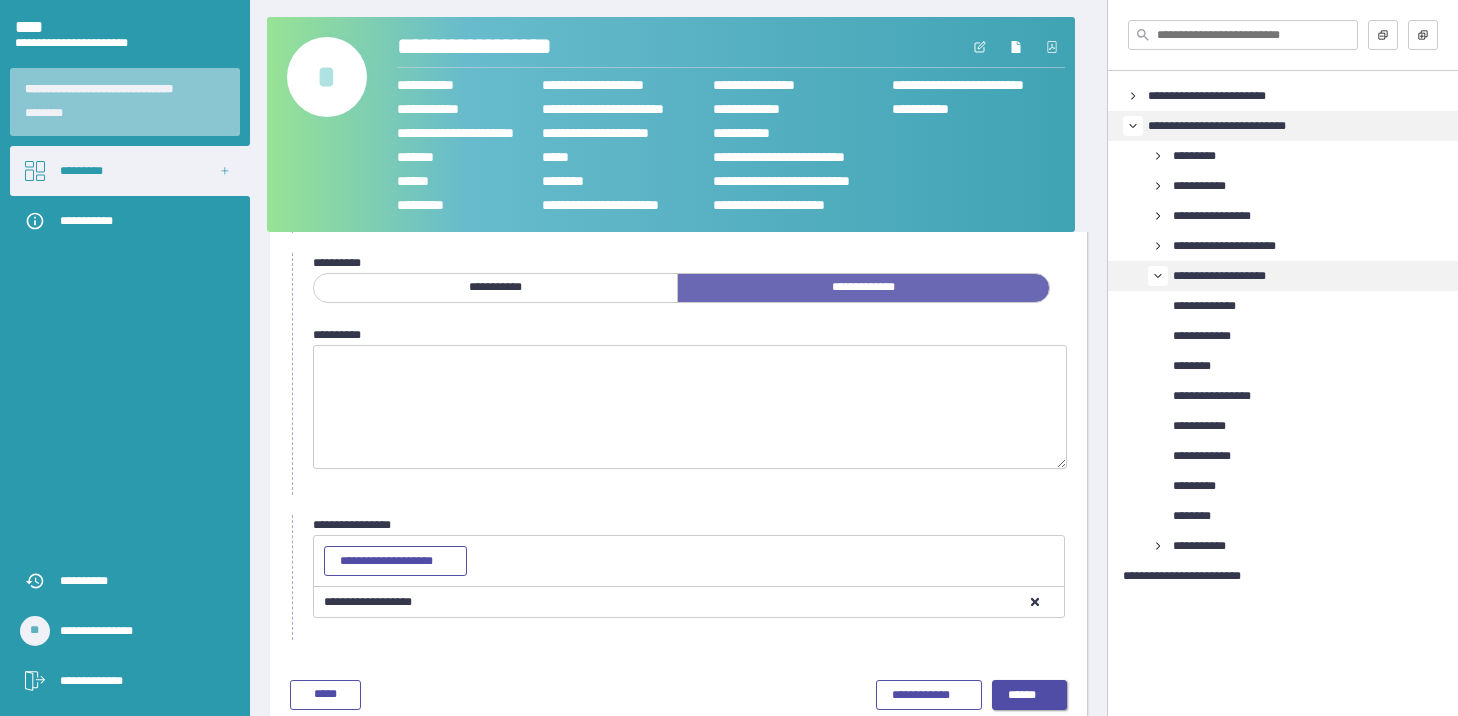 click on "******" at bounding box center [1029, 695] 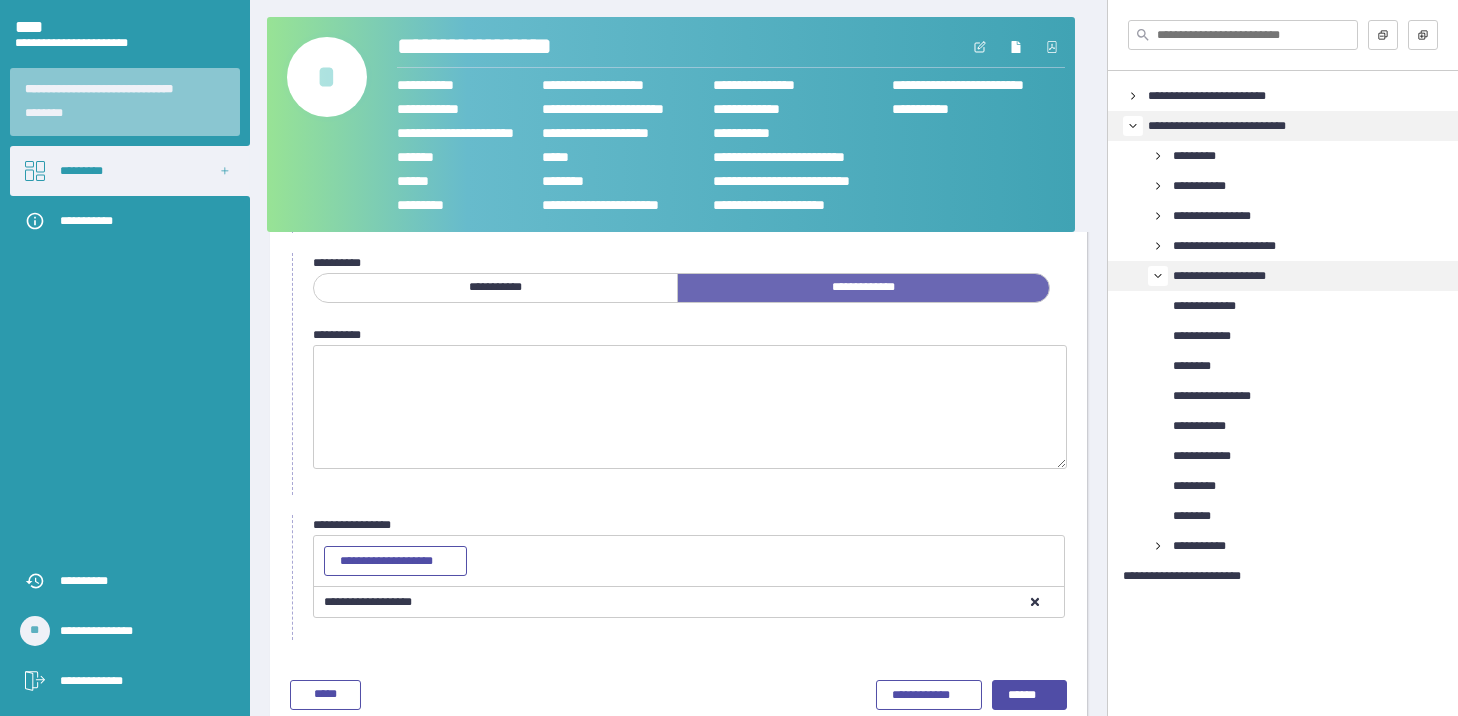 scroll, scrollTop: 18, scrollLeft: 0, axis: vertical 